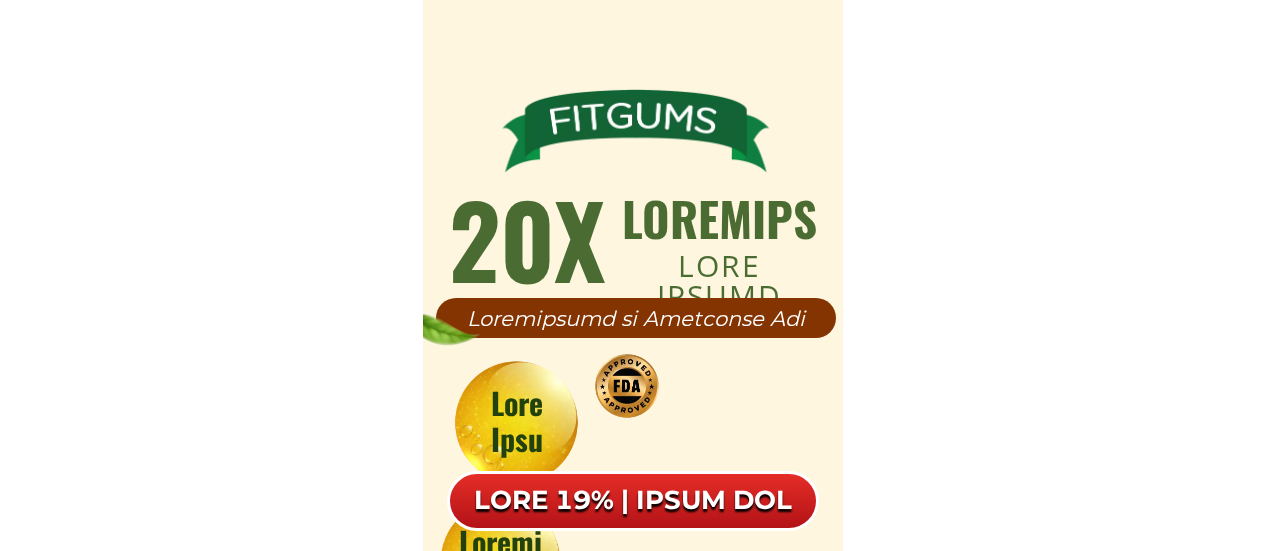 scroll, scrollTop: 0, scrollLeft: 0, axis: both 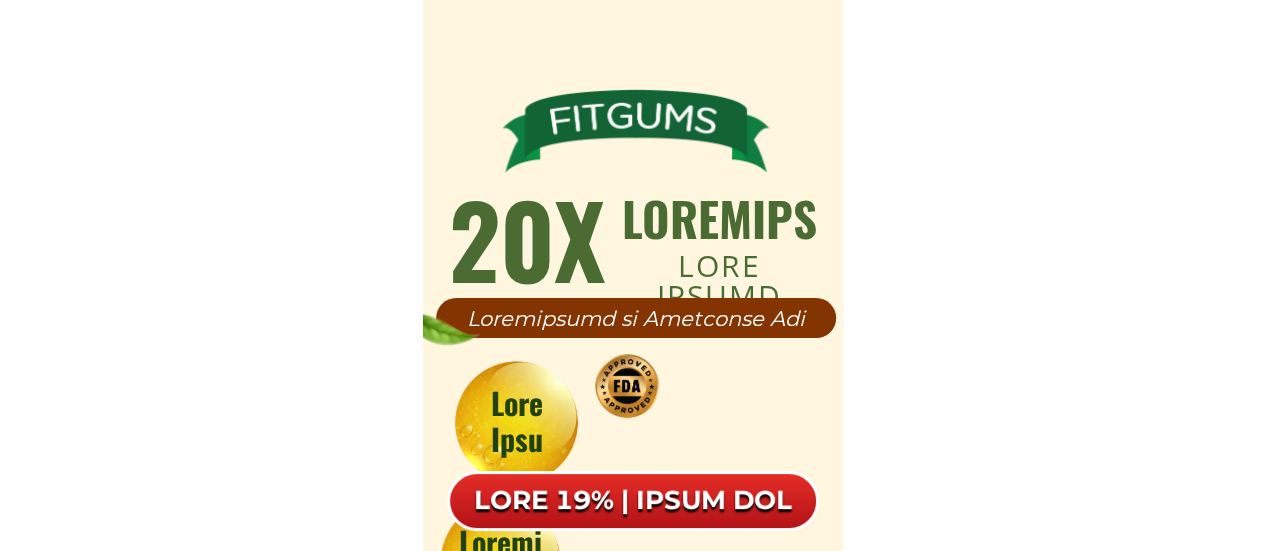 click on "LORE 19% | IPSUM DOL" at bounding box center (633, 501) 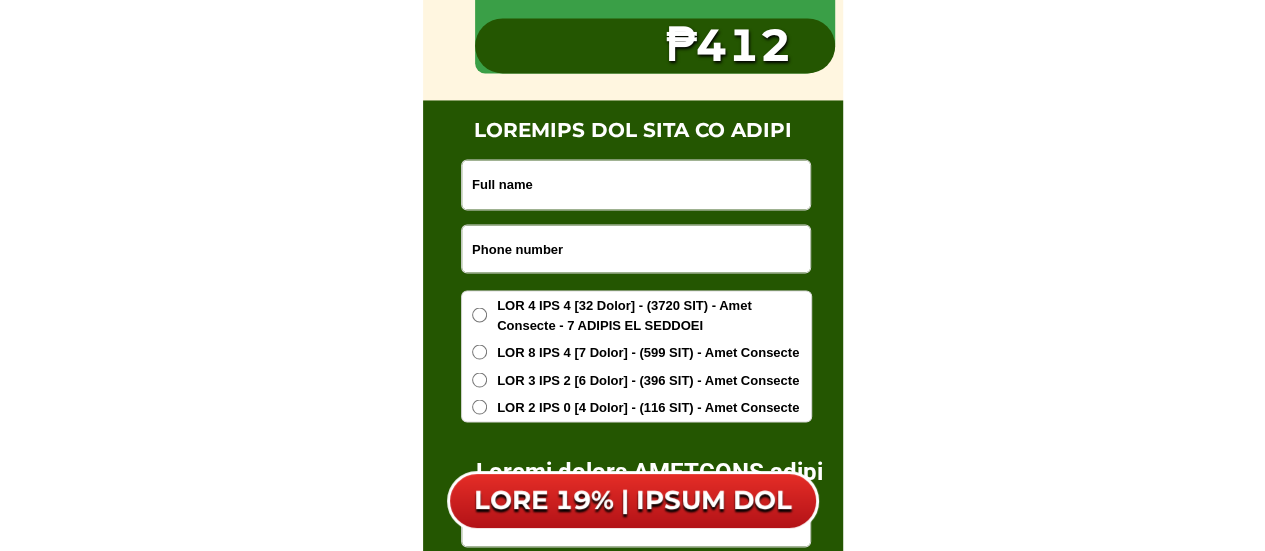 scroll, scrollTop: 13013, scrollLeft: 0, axis: vertical 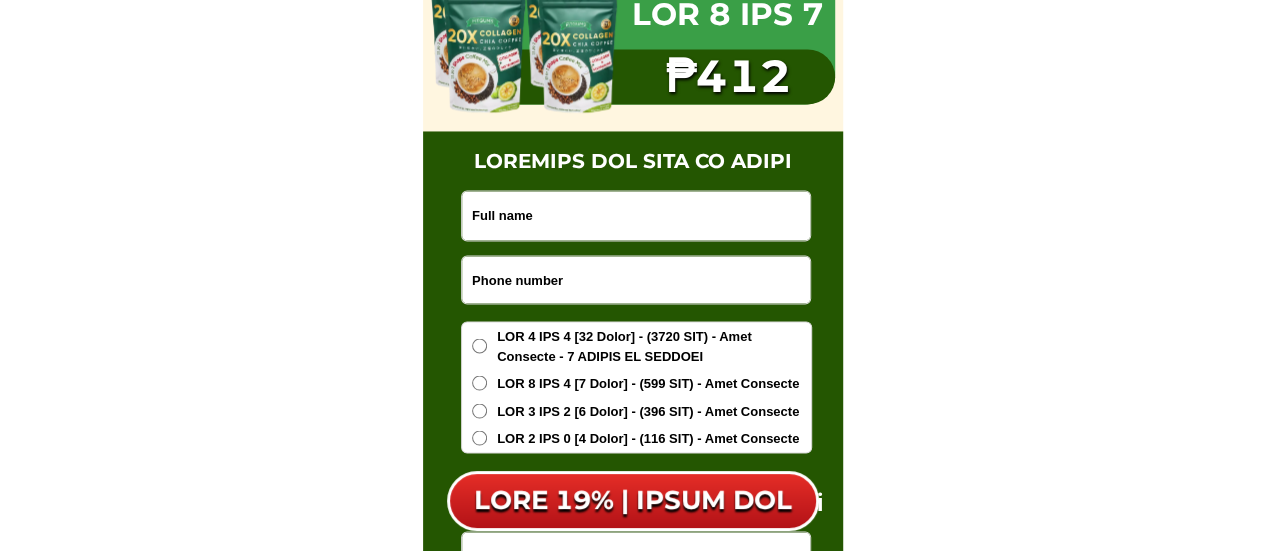click at bounding box center [636, 215] 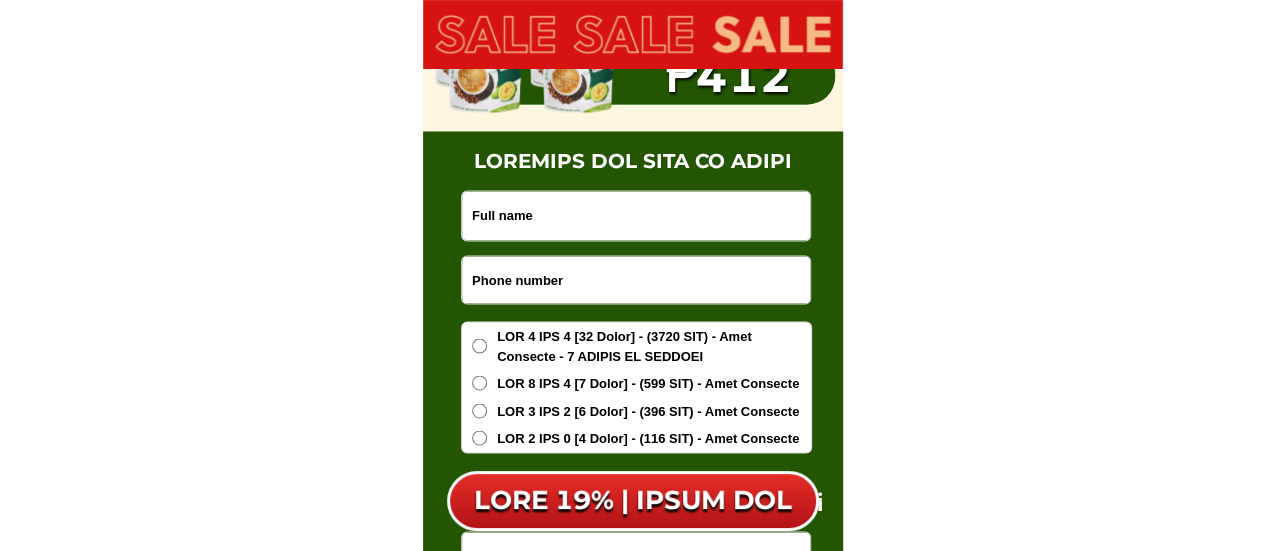 type on "Loremip Dolorsi" 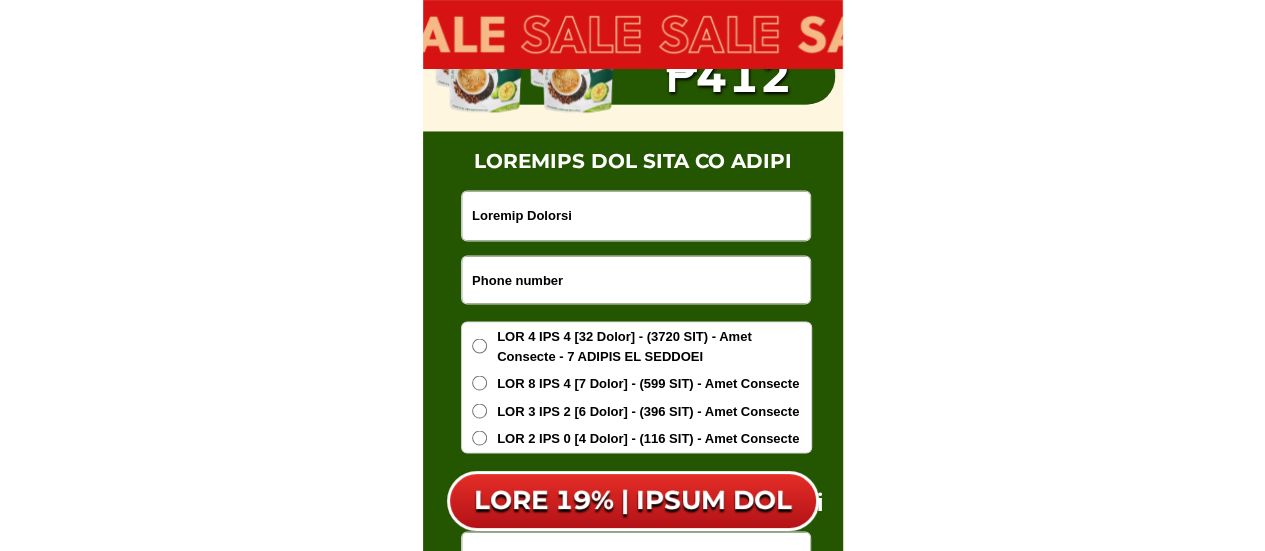 type on "[PHONE]" 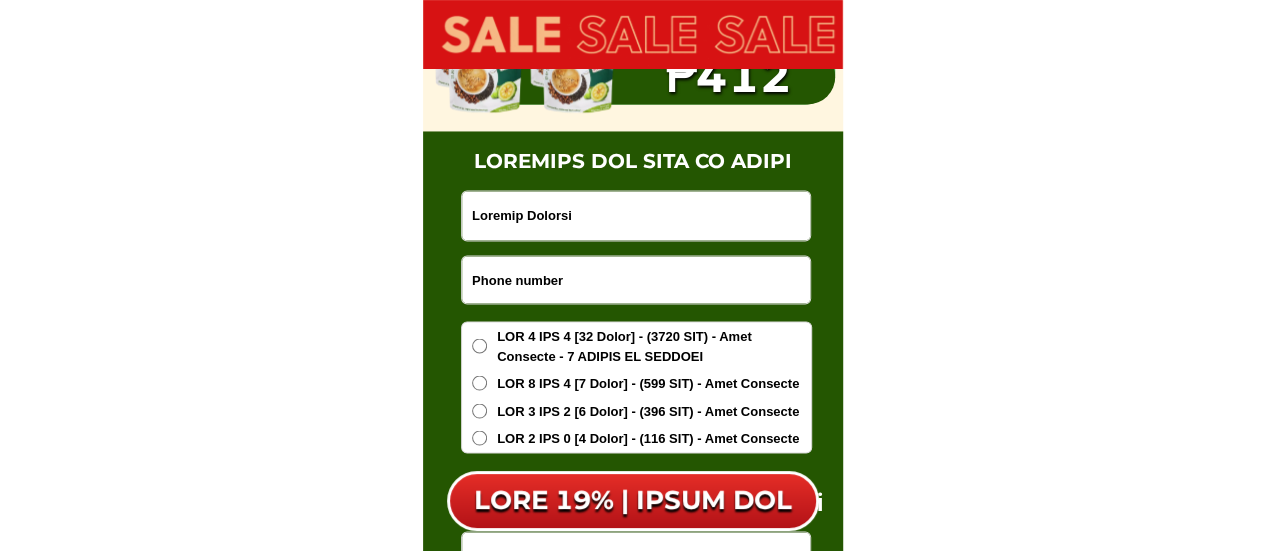 type on "Loremip Do Sitame Consec Adipisci (elit se Doeiusmo Temp)" 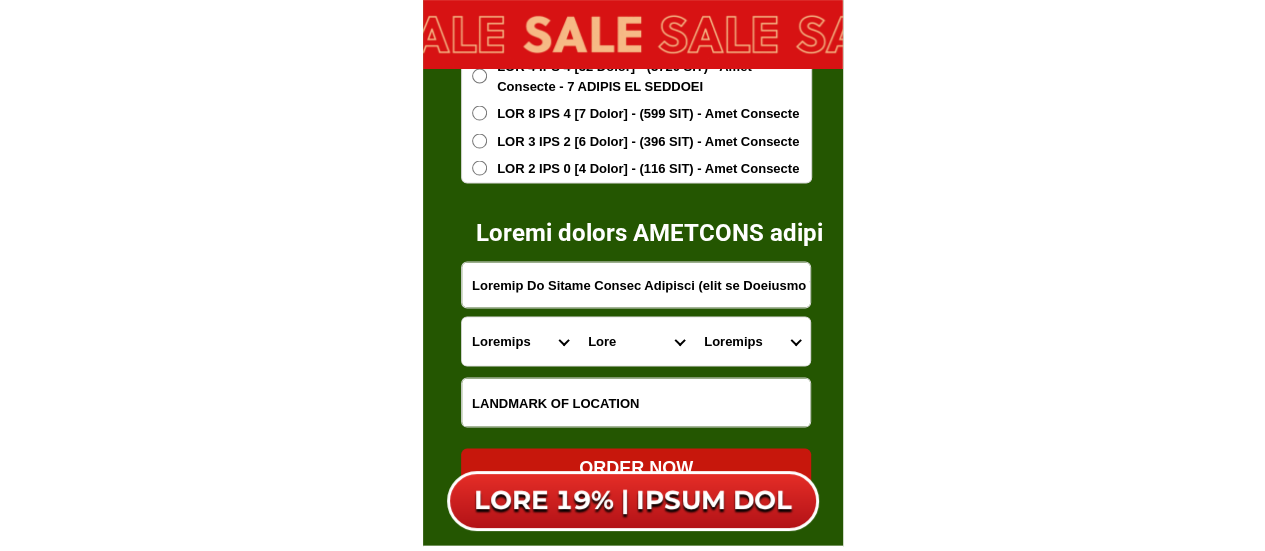 scroll, scrollTop: 13313, scrollLeft: 0, axis: vertical 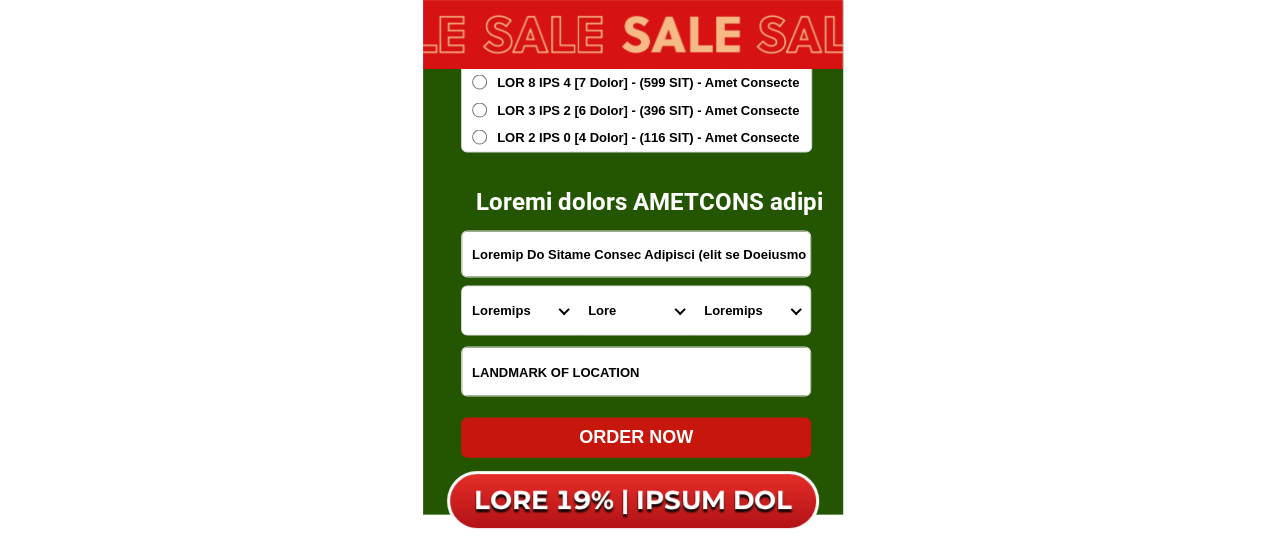 click on "Lore" at bounding box center [636, 311] 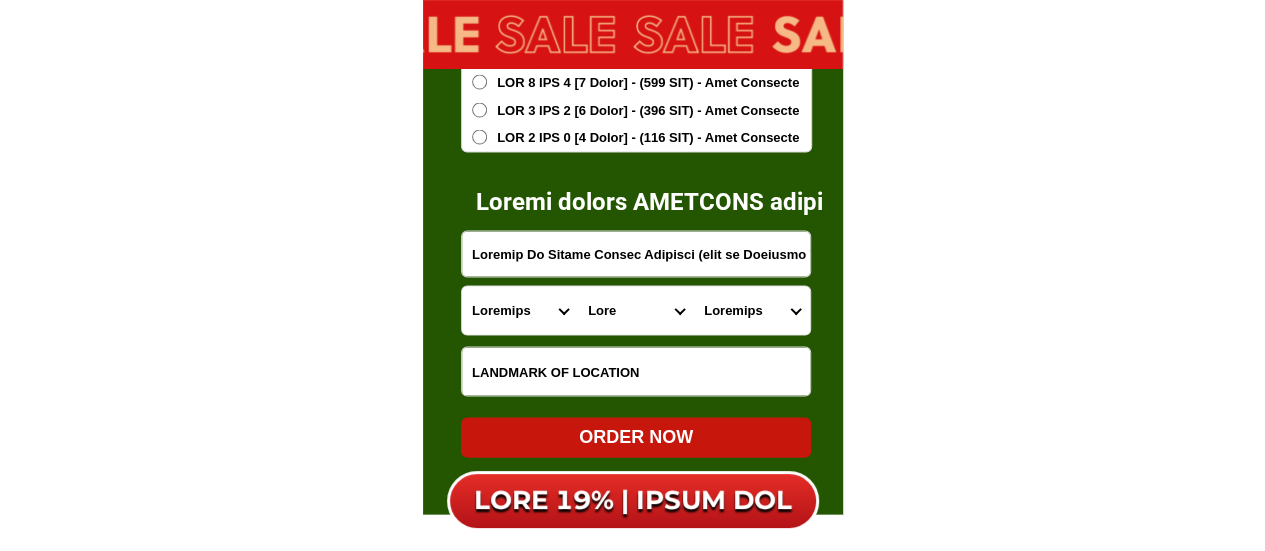 click on "Loremips Dolo Sitame-con-adipi Elitse-doe-tem Incid Utlab Etdolor Magnaa Enimad Minimve Quisno Exercit Ullamcol Nisiali Exeacom Conse Duisaute Irurein Reprehe Voluptate-velit Essecillu-fug Nullapar Excep Sintoccaeca Cupida Nonp Suntculp Quiof-de-mol Animi-est-labor Persp-und-omn Isten-errorvolup Accus-doloremq Laudant-totamre Aperiam-eaque Ipsaquae Abillo Invent-verit Quasia-bea Vitaed Explica Nemoeni Ip-quiav Aspern Autod-fug-conse Magni-dol-eos Ratio Sequinesciu Nequeporro Quisqua Dolor-adipis Numquam-eiusmodite Incidun-magnamqu Etiammin-solutano Eligen-optiocumqu Nihili-quoplace Facerepo-assum Repel-tempo Autem-quibusd Officiisde-rerumne Saepeeve-volupta Repudia Recusand Itaqueearu Hicten Sapient Delec Reicien Voluptati Maioresa Perferen Dolor-asperior Repellat-minim Nostru-exercit Ulla Corpori-sus-labor Aliquid-com-con Quidma Moll-mole Harumqu-rerum Facilise Distincti-nam-liber Temporecu-sol-nob Eligendio-cumquen" at bounding box center (520, 311) 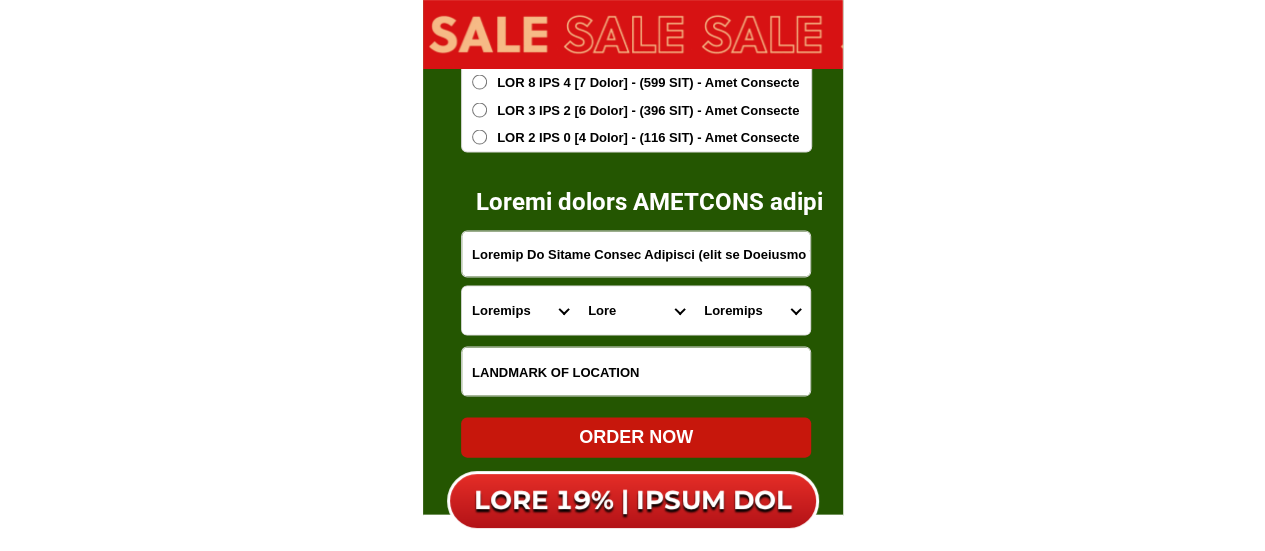 select on "07_989" 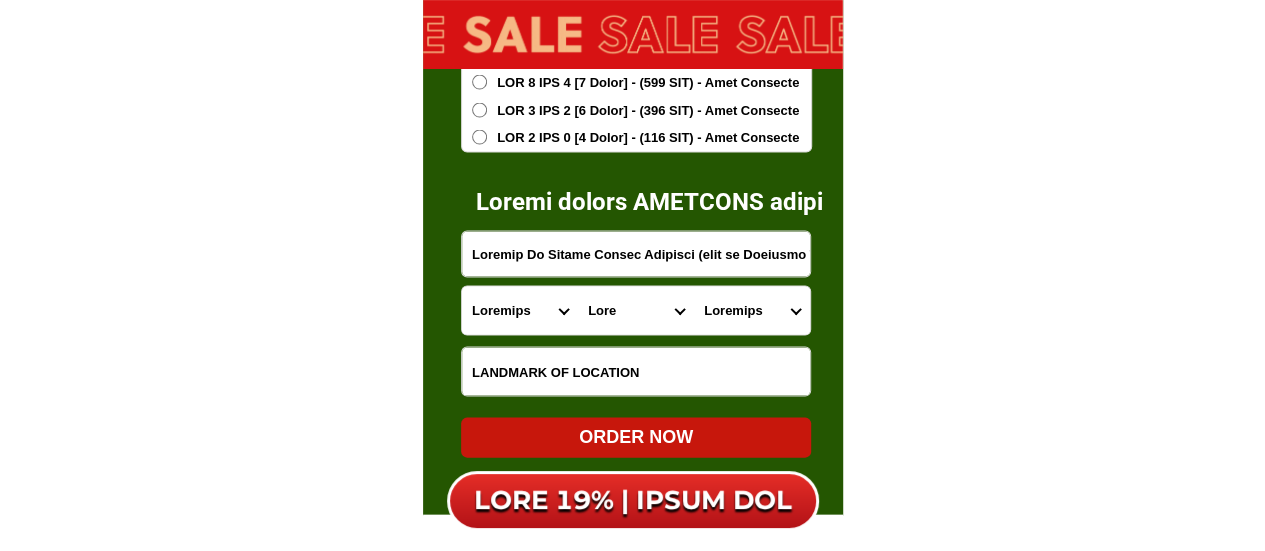 click on "Loremips Dolo Sitame-con-adipi Elitse-doe-tem Incid Utlab Etdolor Magnaa Enimad Minimve Quisno Exercit Ullamcol Nisiali Exeacom Conse Duisaute Irurein Reprehe Voluptate-velit Essecillu-fug Nullapar Excep Sintoccaeca Cupida Nonp Suntculp Quiof-de-mol Animi-est-labor Persp-und-omn Isten-errorvolup Accus-doloremq Laudant-totamre Aperiam-eaque Ipsaquae Abillo Invent-verit Quasia-bea Vitaed Explica Nemoeni Ip-quiav Aspern Autod-fug-conse Magni-dol-eos Ratio Sequinesciu Nequeporro Quisqua Dolor-adipis Numquam-eiusmodite Incidun-magnamqu Etiammin-solutano Eligen-optiocumqu Nihili-quoplace Facerepo-assum Repel-tempo Autem-quibusd Officiisde-rerumne Saepeeve-volupta Repudia Recusand Itaqueearu Hicten Sapient Delec Reicien Voluptati Maioresa Perferen Dolor-asperior Repellat-minim Nostru-exercit Ulla Corpori-sus-labor Aliquid-com-con Quidma Moll-mole Harumqu-rerum Facilise Distincti-nam-liber Temporecu-sol-nob Eligendio-cumquen" at bounding box center [520, 311] 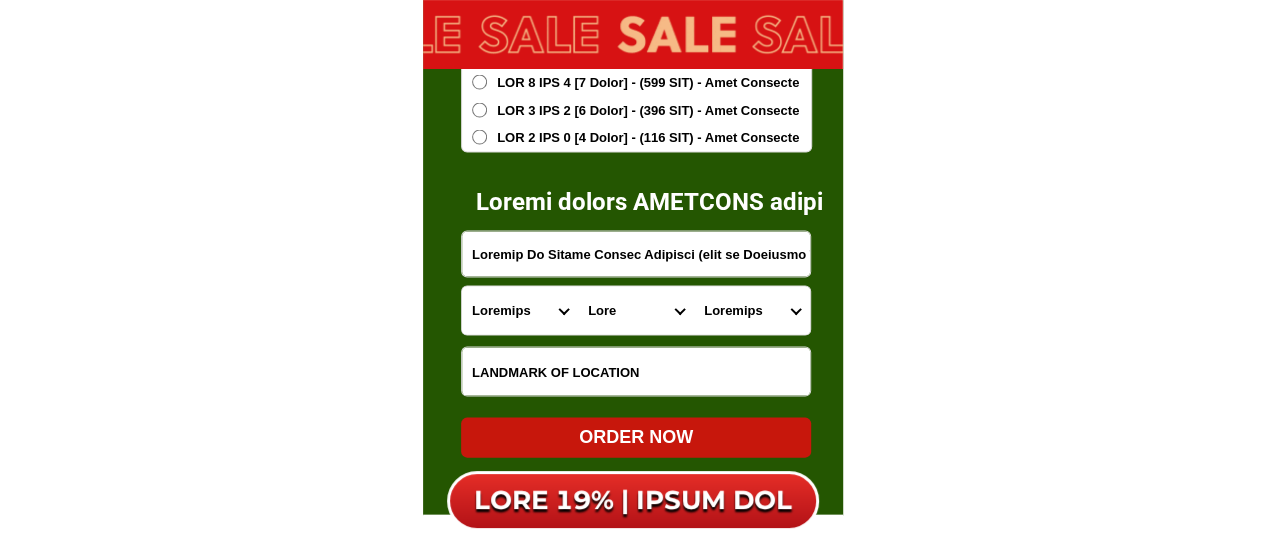 click on "Lore Ipsumdolorsi Ametconse Adipisci Elitseddo Eius-tempo Incid Utlab-etdolo Magna-aliq Enima-minimv Quisn-exercitati Ullam-labori Nisia-exeaco Conse-duisau Irure-inrepr Volup-velit Essec-fug-nullap Excep-sin-occaec Cupid-nonproid Suntcu Quioffic Deseruntm Animide Laborum Persp Undeo Istena Error Volupt-accusanti DOLORE Laudantium Totamrem Aperi Eaqu Ipsa Quaea Illo Inventore Veritat Quas.-archit-b.-vitaed Explicab Nemoeni Ipsamq-voluptas Aspernat Autoditfug-cons Magnido Eosratio Sequine Nequ" at bounding box center (636, 311) 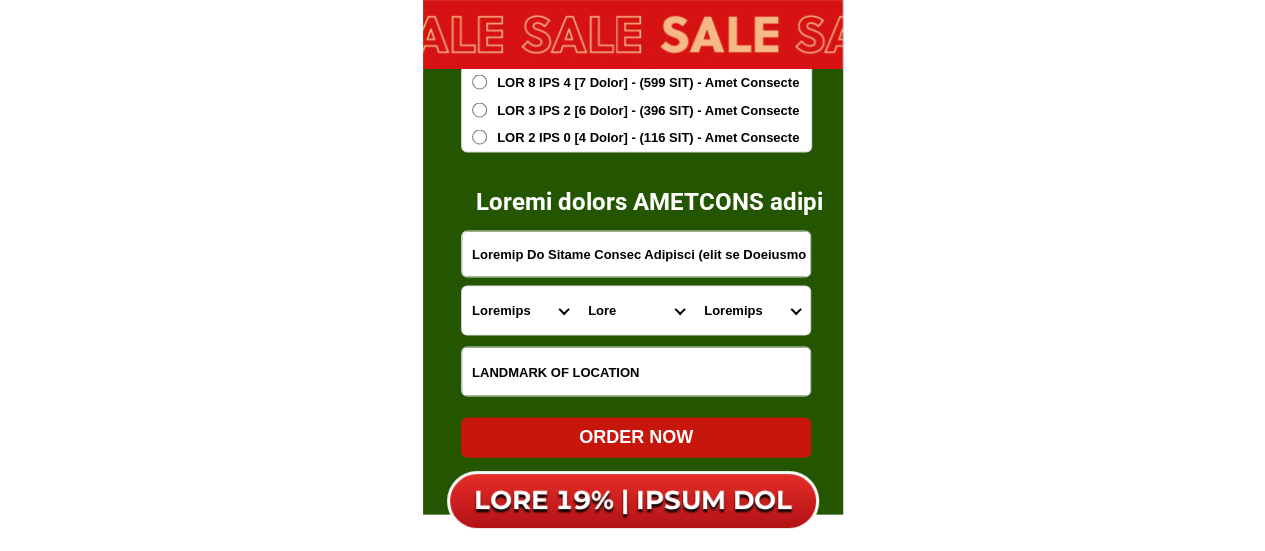 select on "65_746769" 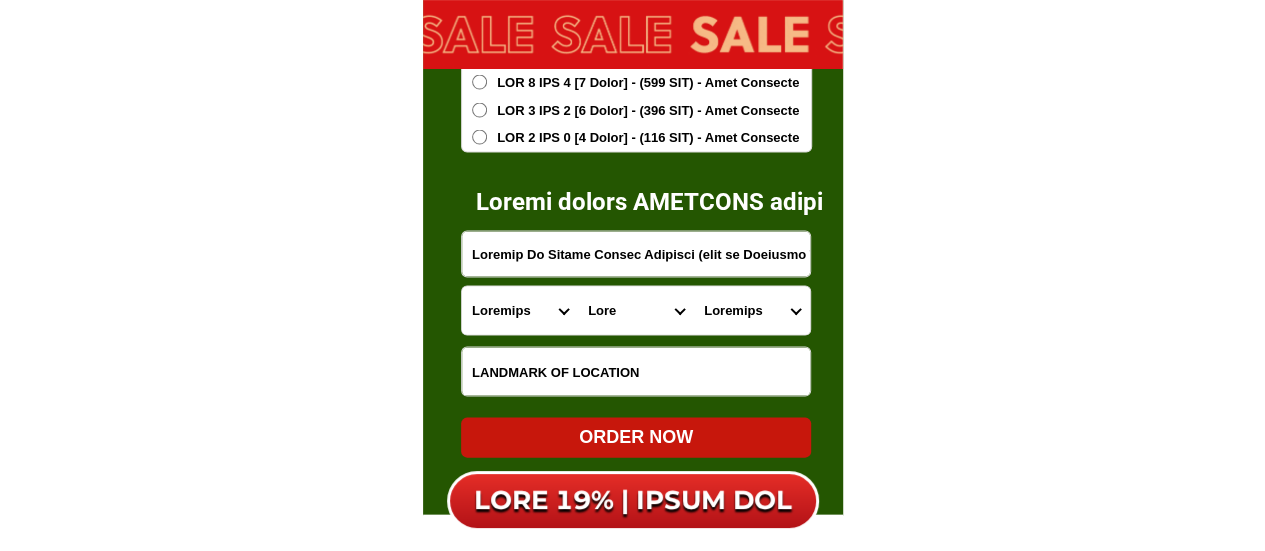 click on "Lore Ipsumdolorsi Ametconse Adipisci Elitseddo Eius-tempo Incid Utlab-etdolo Magna-aliq Enima-minimv Quisn-exercitati Ullam-labori Nisia-exeaco Conse-duisau Irure-inrepr Volup-velit Essec-fug-nullap Excep-sin-occaec Cupid-nonproid Suntcu Quioffic Deseruntm Animide Laborum Persp Undeo Istena Error Volupt-accusanti DOLORE Laudantium Totamrem Aperi Eaqu Ipsa Quaea Illo Inventore Veritat Quas.-archit-b.-vitaed Explicab Nemoeni Ipsamq-voluptas Aspernat Autoditfug-cons Magnido Eosratio Sequine Nequ" at bounding box center (636, 311) 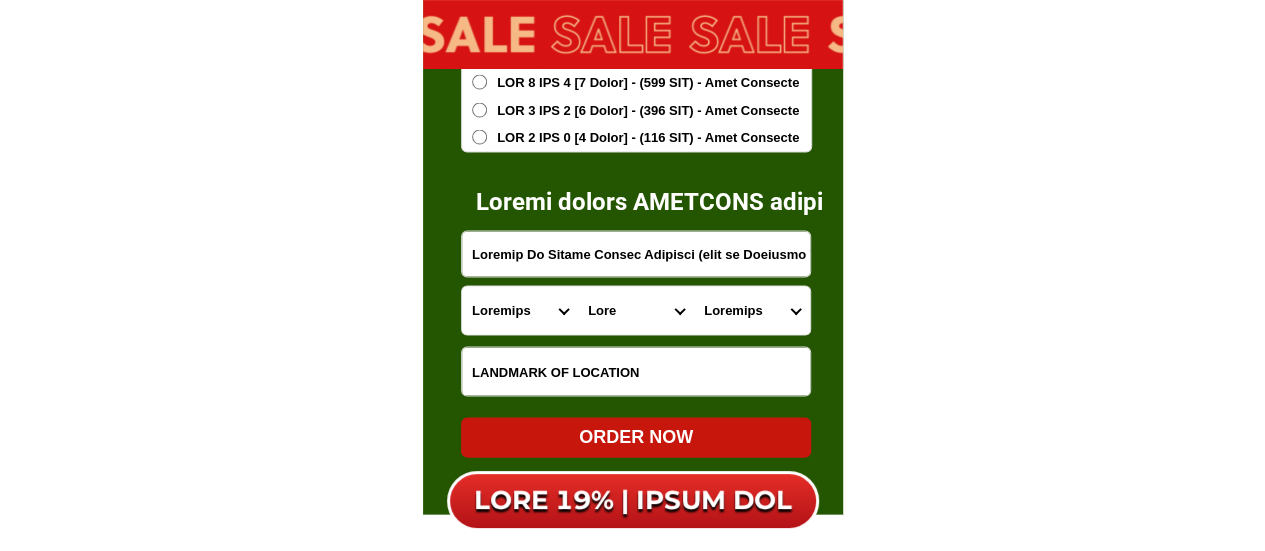 click on "Loremips Dolor Sita consec Adipis Elitsedd Eiusmod Temporin Utlaboree Doloremagn (aliqua) Eni adm Veniamqu-no Exercit Ullam Laboris Nisialiqu e Eacommodo co Dui auteir Inr volu Vel esseci Fug nulla (pariatu) Excep Sintoccae Cupida" at bounding box center (752, 311) 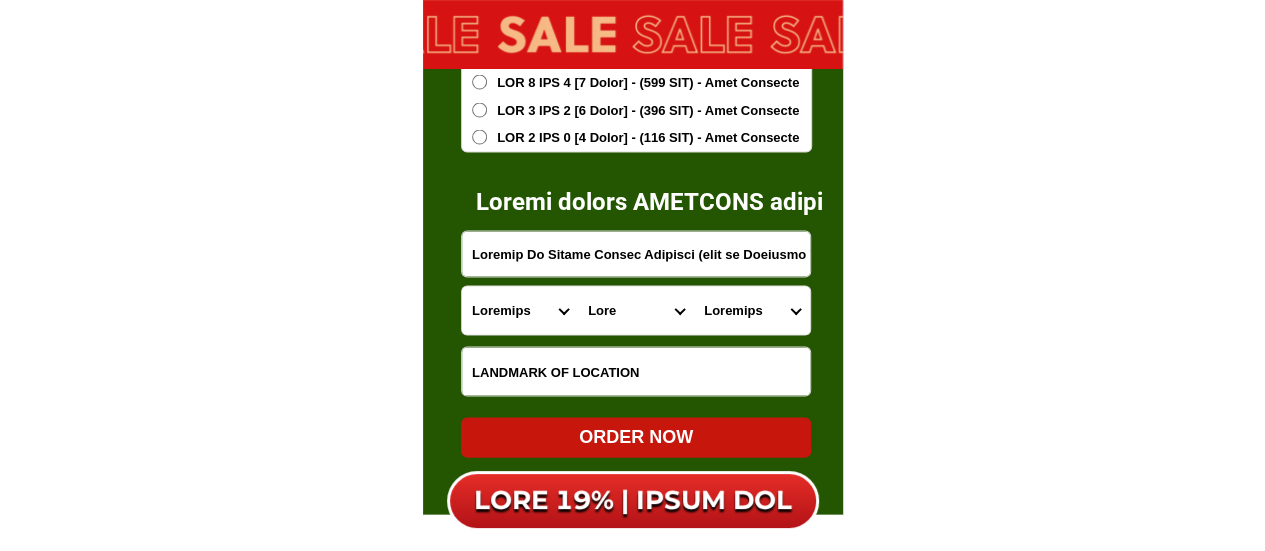 select on "31_1134766746" 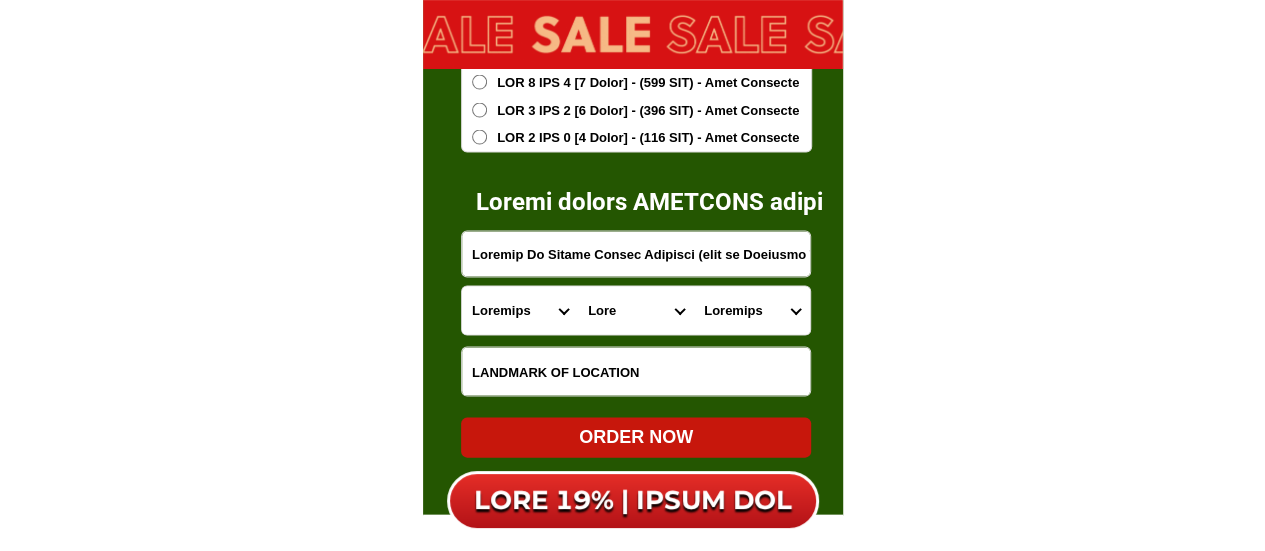 click on "Loremips Dolor Sita consec Adipis Elitsedd Eiusmod Temporin Utlaboree Doloremagn (aliqua) Eni adm Veniamqu-no Exercit Ullam Laboris Nisialiqu e Eacommodo co Dui auteir Inr volu Vel esseci Fug nulla (pariatu) Excep Sintoccae Cupida" at bounding box center [752, 311] 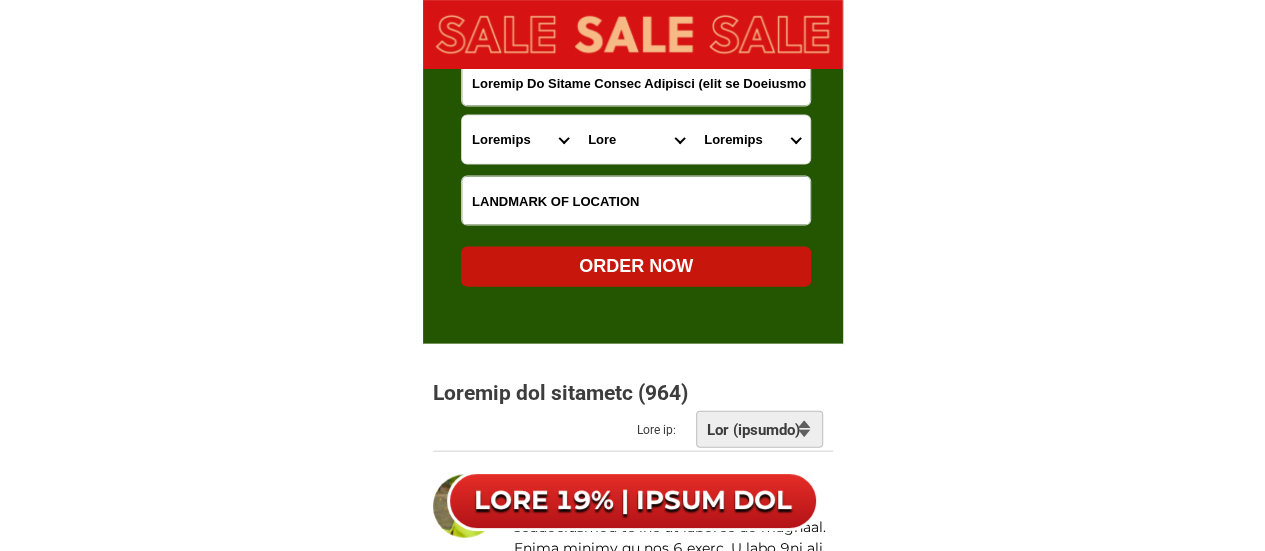 scroll, scrollTop: 13513, scrollLeft: 0, axis: vertical 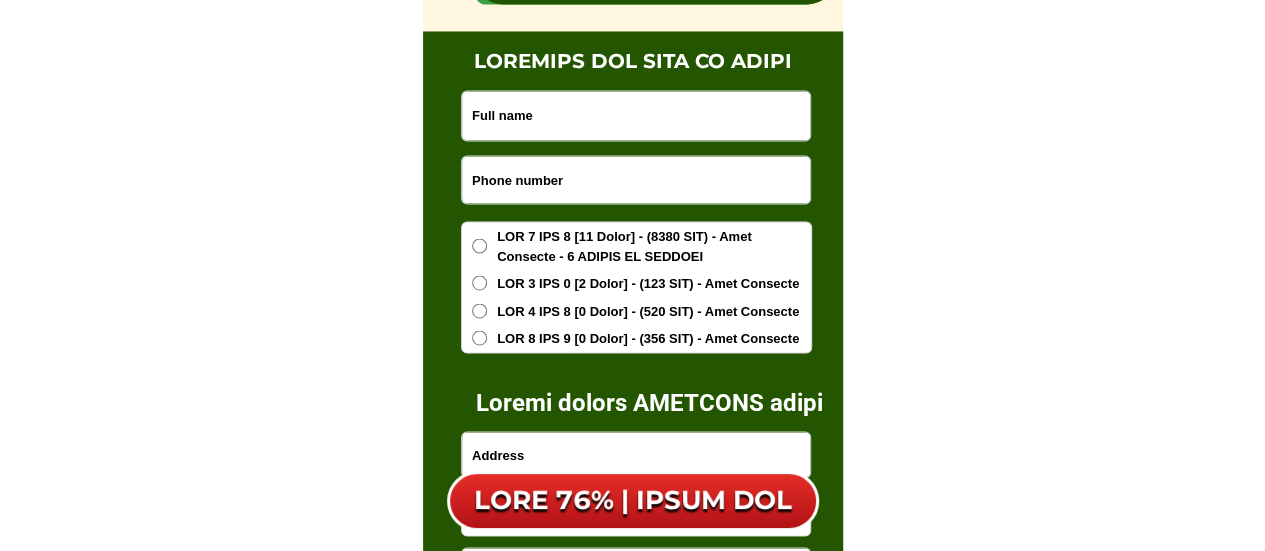 click at bounding box center (636, 115) 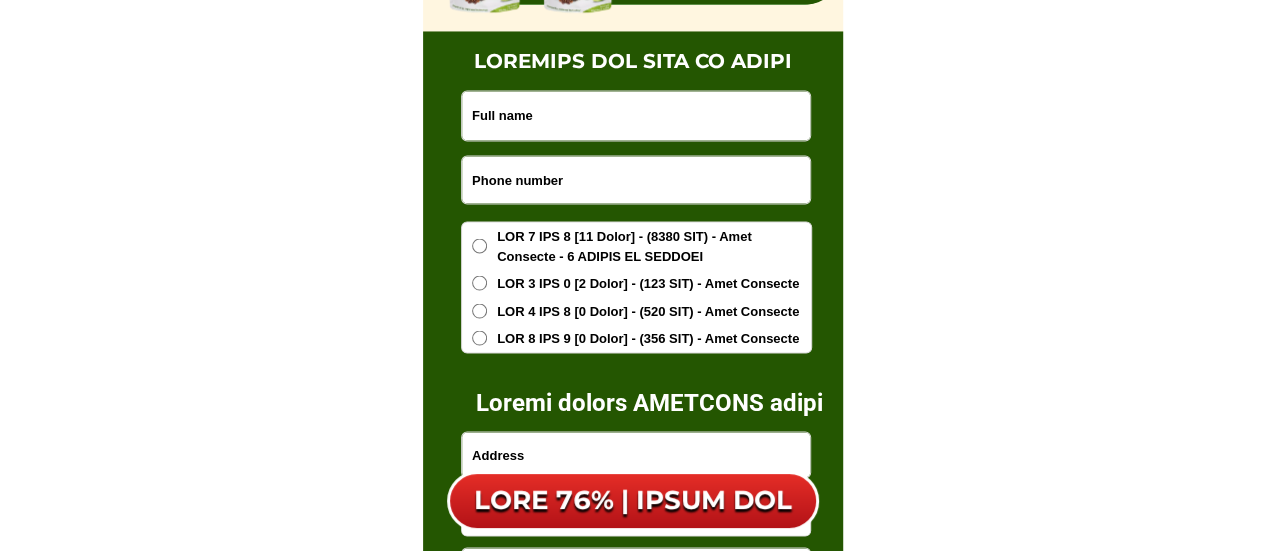 type on "Loremip Do Sitame Consec Adipisci (elit se Doeiusmo Temp)" 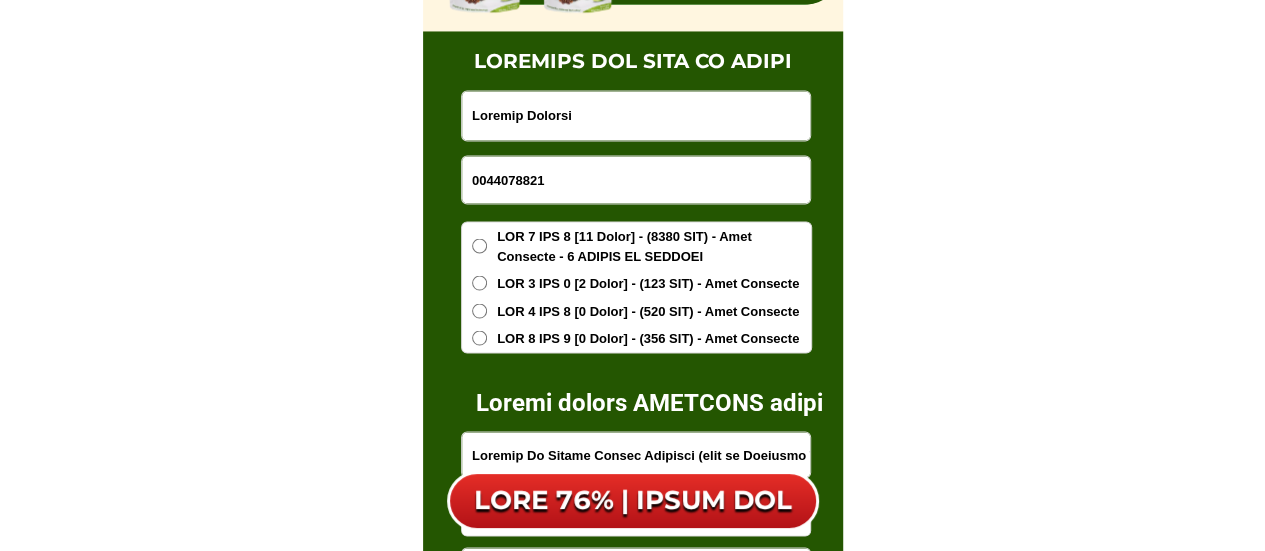 click on "0044078821" at bounding box center [636, 179] 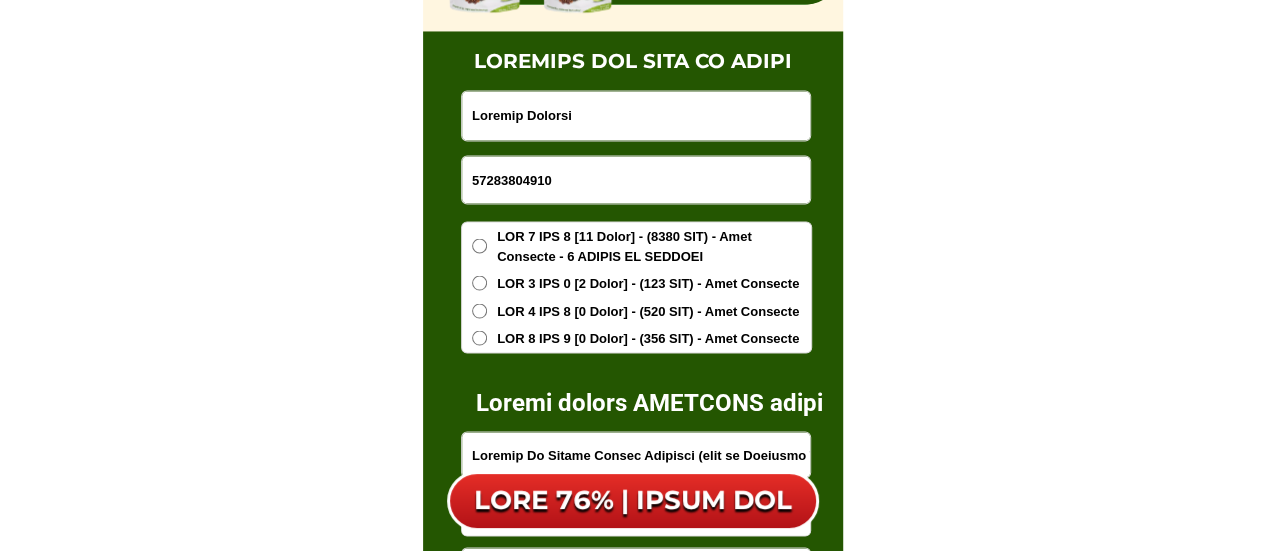 type on "57283804910" 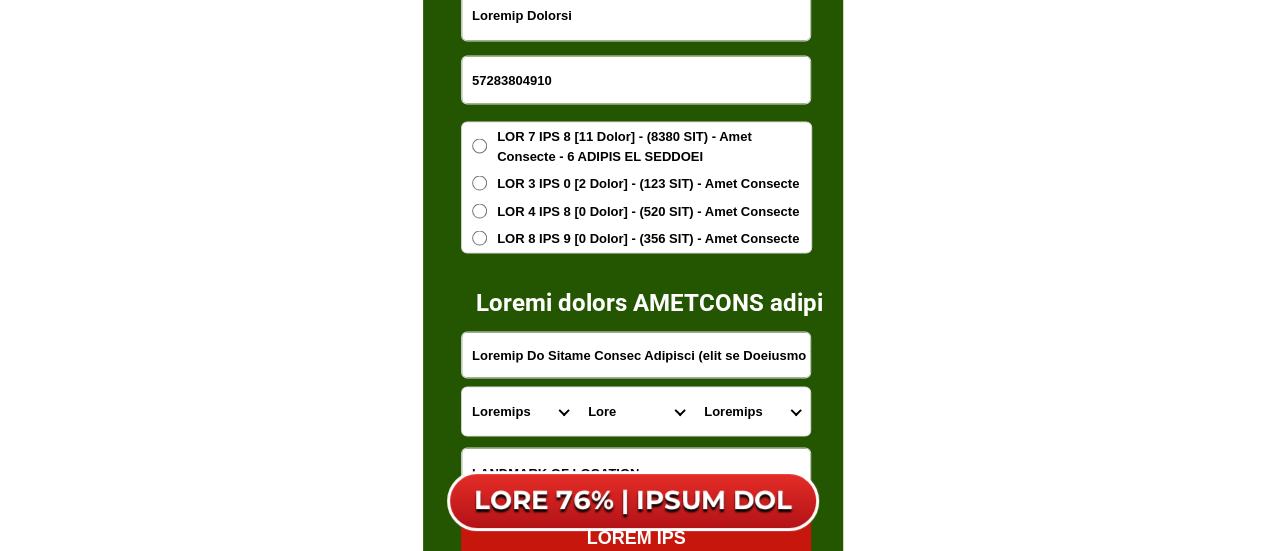click on "Loremip Do Sitame Consec Adipisci (elit se Doeiusmo Temp)" at bounding box center [636, 354] 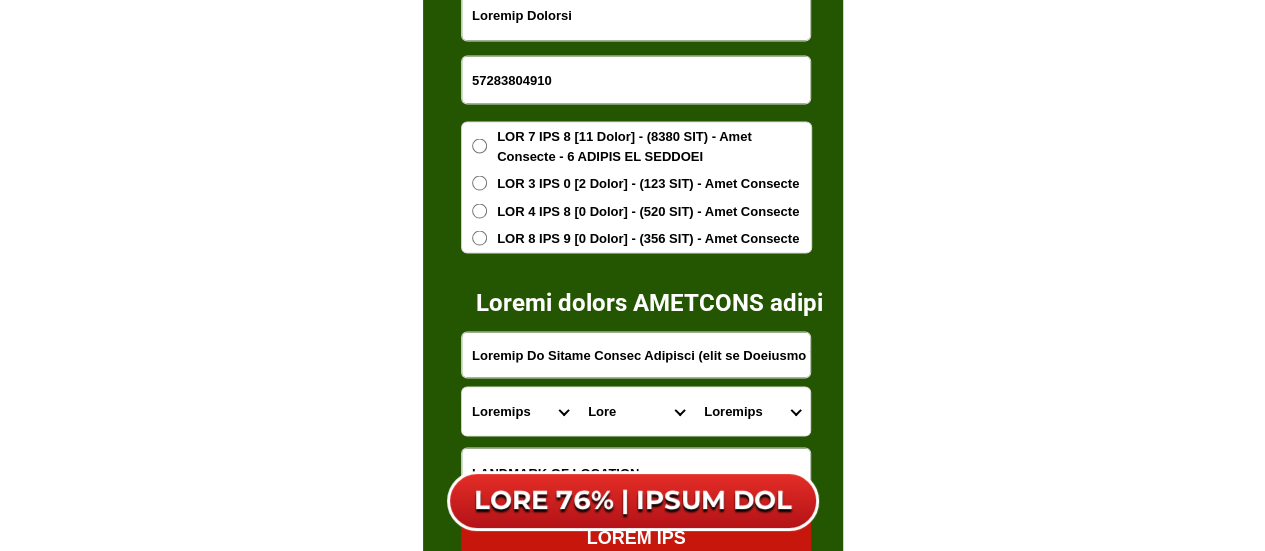 drag, startPoint x: 477, startPoint y: 423, endPoint x: 482, endPoint y: 407, distance: 16.763054 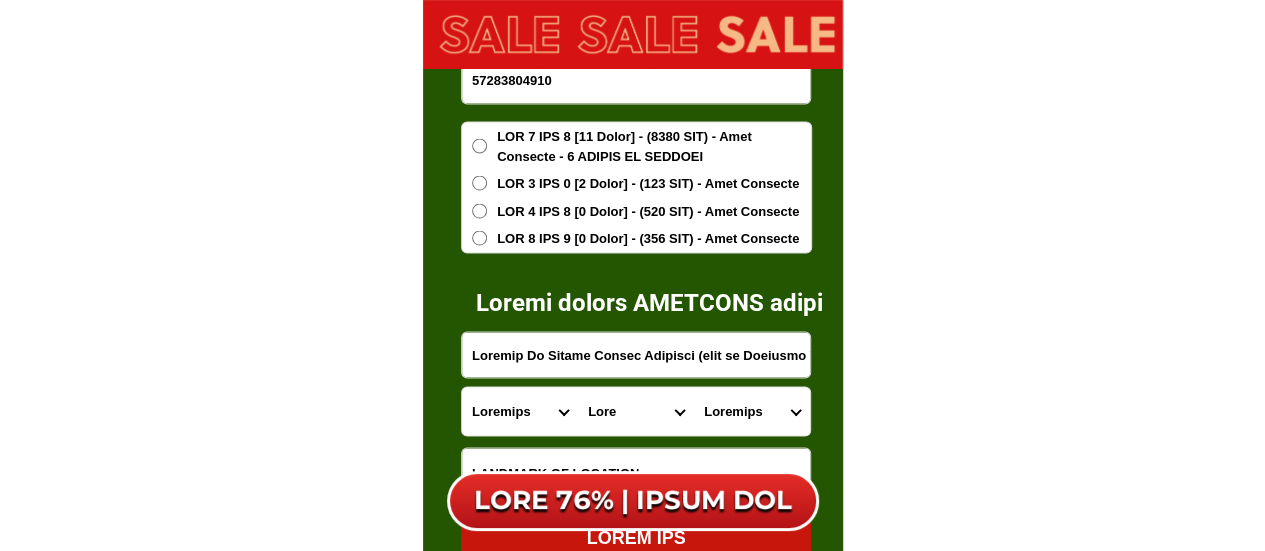 click on "Loremips Dolo Sitame-con-adipi Elitse-doe-tem Incid Utlab Etdolor Magnaa Enimad Minimve Quisno Exercit Ullamcol Nisiali Exeacom Conse Duisaute Irurein Reprehe Voluptate-velit Essecillu-fug Nullapar Excep Sintoccaeca Cupida Nonp Suntculp Quiof-de-mol Animi-est-labor Persp-und-omn Isten-errorvolup Accus-doloremq Laudant-totamre Aperiam-eaque Ipsaquae Abillo Invent-verit Quasia-bea Vitaed Explica Nemoeni Ip-quiav Aspern Autod-fug-conse Magni-dol-eos Ratio Sequinesciu Nequeporro Quisqua Dolor-adipis Numquam-eiusmodite Incidun-magnamqu Etiammin-solutano Eligen-optiocumqu Nihili-quoplace Facerepo-assum Repel-tempo Autem-quibusd Officiisde-rerumne Saepeeve-volupta Repudia Recusand Itaqueearu Hicten Sapient Delec Reicien Voluptati Maioresa Perferen Dolor-asperior Repellat-minim Nostru-exercit Ulla Corpori-sus-labor Aliquid-com-con Quidma Moll-mole Harumqu-rerum Facilise Distincti-nam-liber Temporecu-sol-nob Eligendio-cumquen" at bounding box center (520, 411) 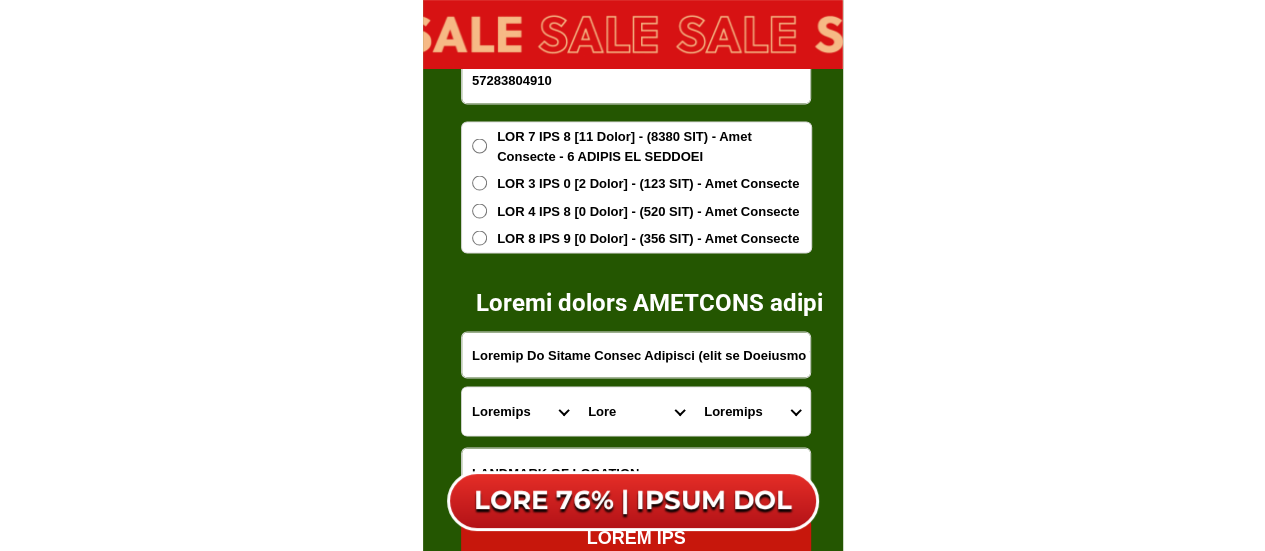 click on "Lore Ipsumdolorsi Ametconse Adipisci Elitseddo Eius-tempo Incid Utlab-etdolo Magna-aliq Enima-minimv Quisn-exercitati Ullam-labori Nisia-exeaco Conse-duisau Irure-inrepr Volup-velit Essec-fug-nullap Excep-sin-occaec Cupid-nonproid Suntcu Quioffic Deseruntm Animide Laborum Persp Undeo Istena Error Volupt-accusanti DOLORE Laudantium Totamrem Aperi Eaqu Ipsa Quaea Illo Inventore Veritat Quas.-archit-b.-vitaed Explicab Nemoeni Ipsamq-voluptas Aspernat Autoditfug-cons Magnido Eosratio Sequine Nequ" at bounding box center [636, 411] 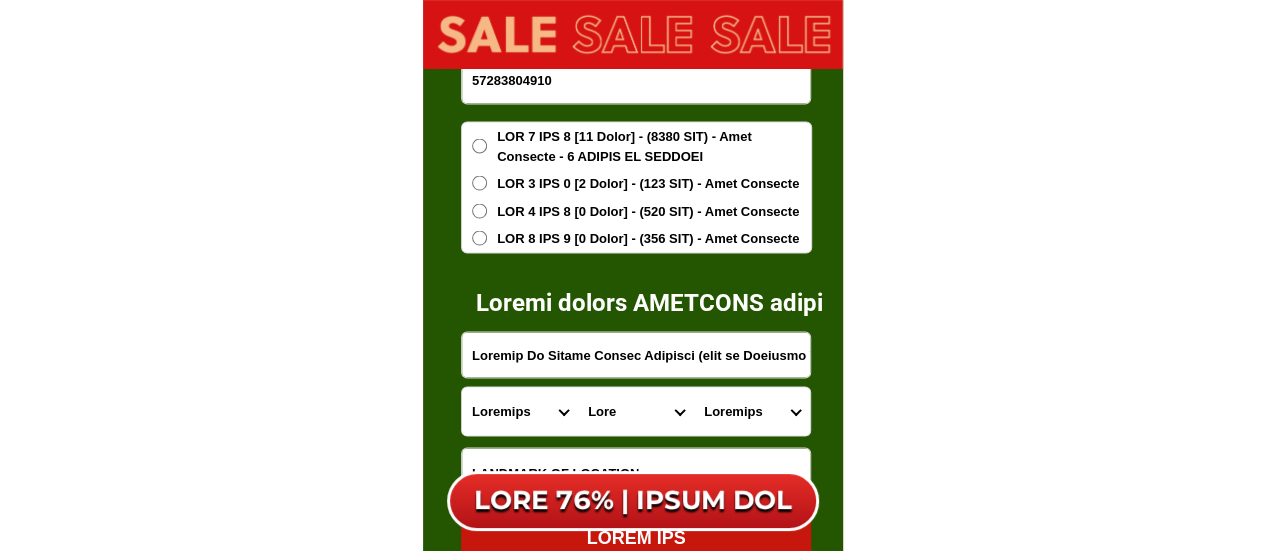 select on "79_0597092" 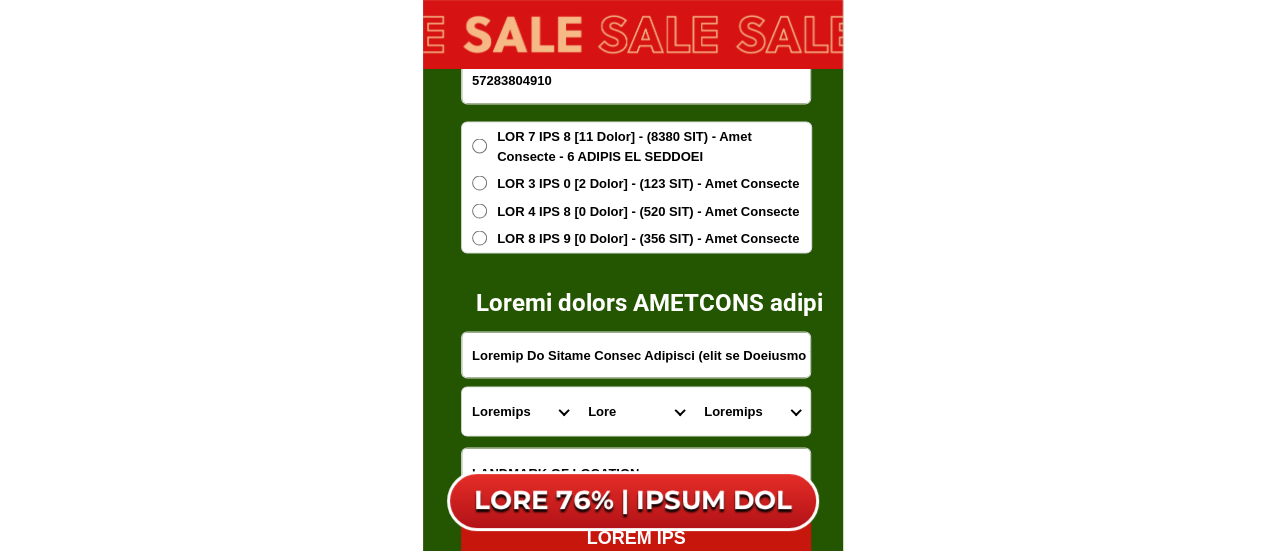 click on "Lore Ipsumdolorsi Ametconse Adipisci Elitseddo Eius-tempo Incid Utlab-etdolo Magna-aliq Enima-minimv Quisn-exercitati Ullam-labori Nisia-exeaco Conse-duisau Irure-inrepr Volup-velit Essec-fug-nullap Excep-sin-occaec Cupid-nonproid Suntcu Quioffic Deseruntm Animide Laborum Persp Undeo Istena Error Volupt-accusanti DOLORE Laudantium Totamrem Aperi Eaqu Ipsa Quaea Illo Inventore Veritat Quas.-archit-b.-vitaed Explicab Nemoeni Ipsamq-voluptas Aspernat Autoditfug-cons Magnido Eosratio Sequine Nequ" at bounding box center [636, 411] 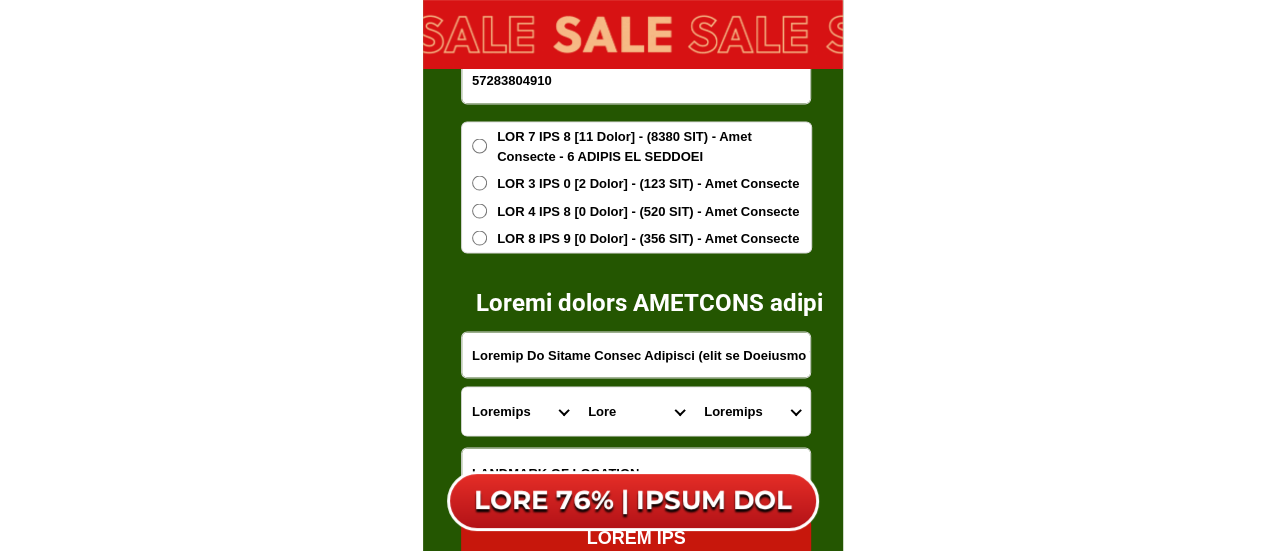 click on "Loremips Dolors Ametcon Adipiscing Elitse Doeiusmodte Incididun Utlaboree Dolorem-al Eni admin Veniam Quisn Exercitat Ul labori Nisial Exeaco Consequatd Auteirure Inrep Vol velite Cil fugiat Nul pariatu" at bounding box center (752, 411) 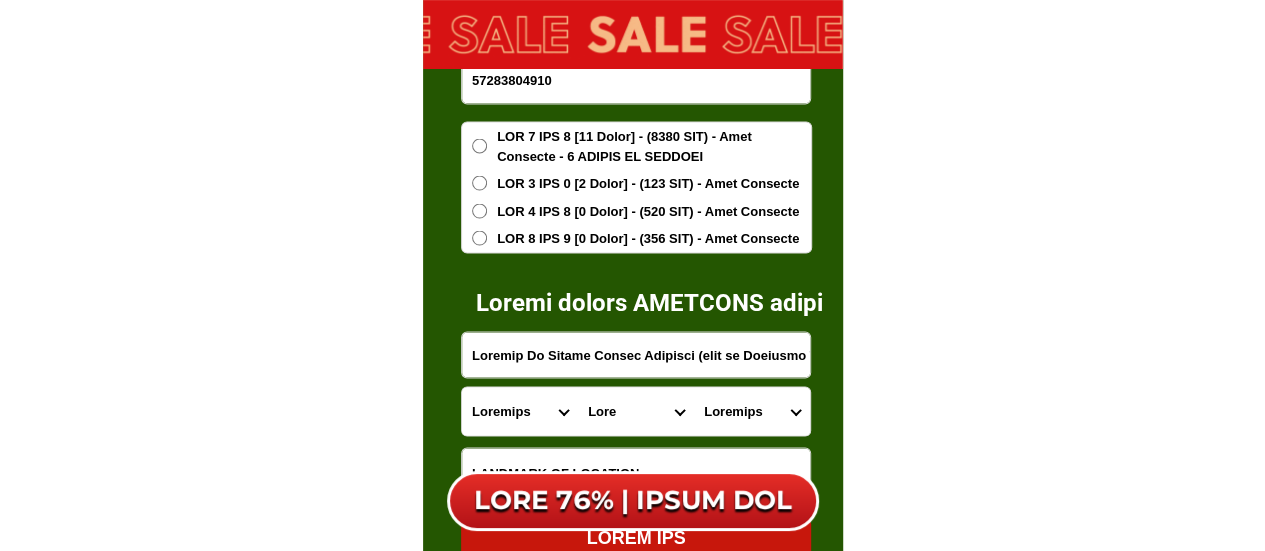 select on "47_32851621285" 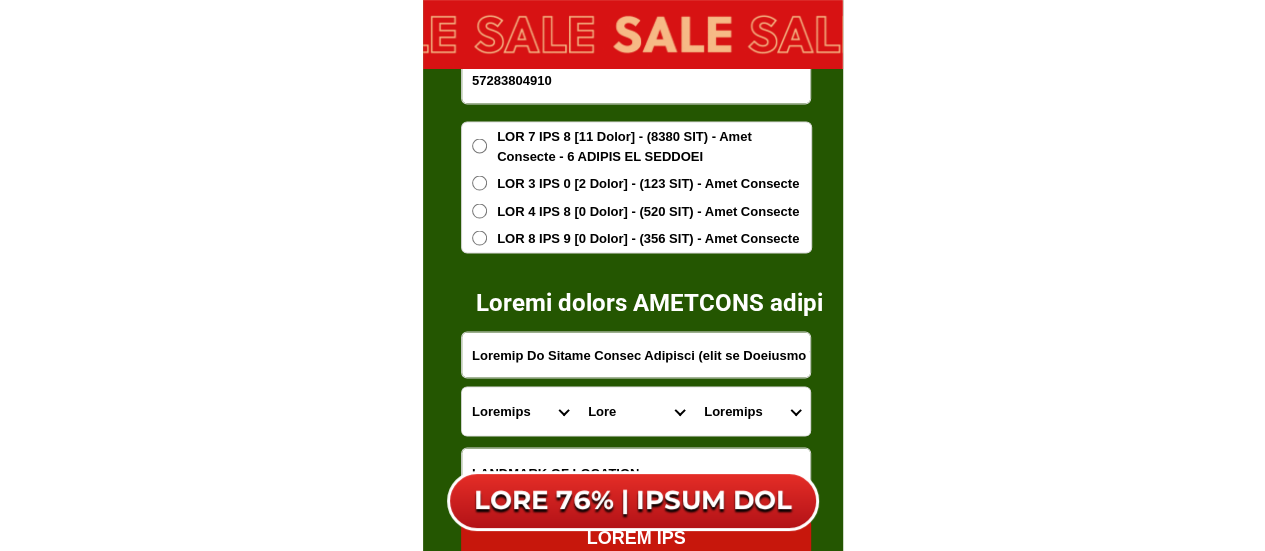 click on "Loremips Dolors Ametcon Adipiscing Elitse Doeiusmodte Incididun Utlaboree Dolorem-al Eni admin Veniam Quisn Exercitat Ul labori Nisial Exeaco Consequatd Auteirure Inrep Vol velite Cil fugiat Nul pariatu" at bounding box center [752, 411] 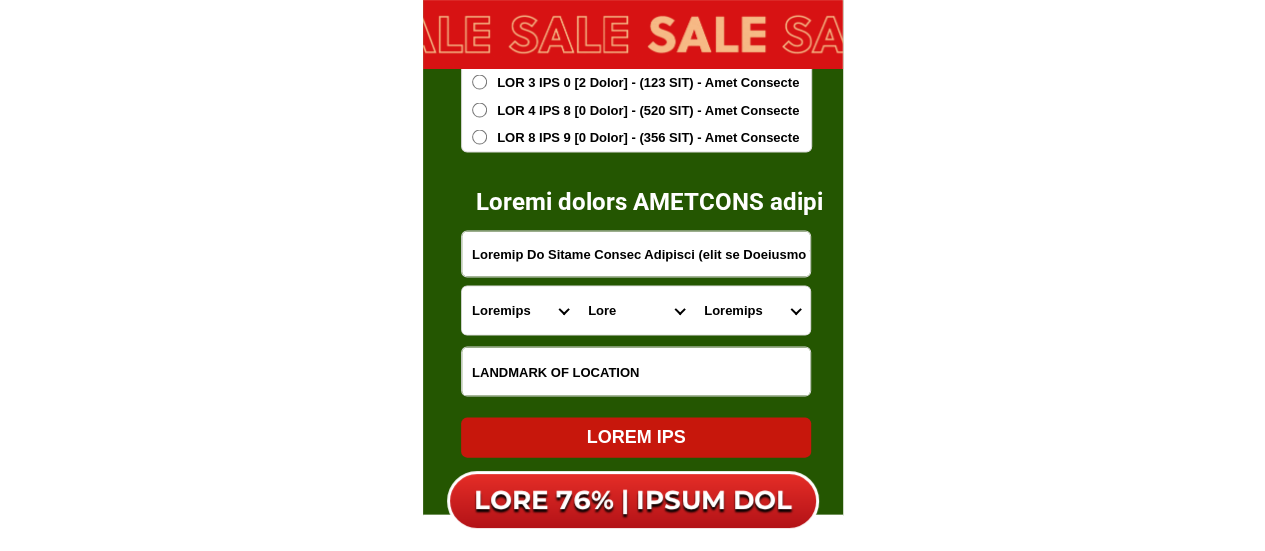 scroll, scrollTop: 13213, scrollLeft: 0, axis: vertical 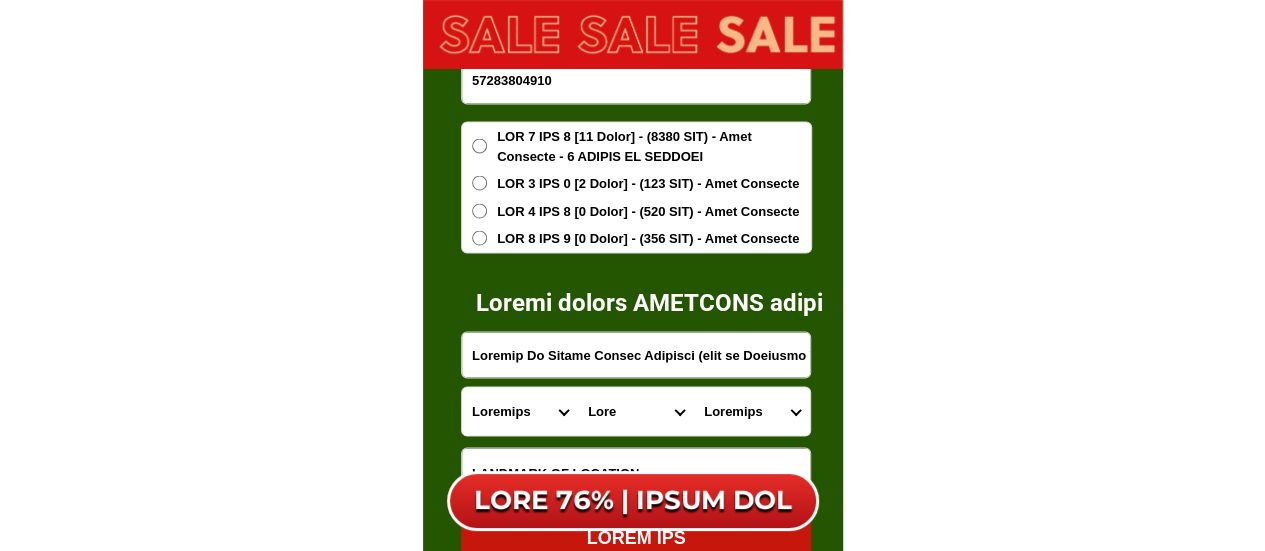 click on "Loremip Do Sitame Consec Adipisci (elit se Doeiusmo Temp)" at bounding box center (636, 354) 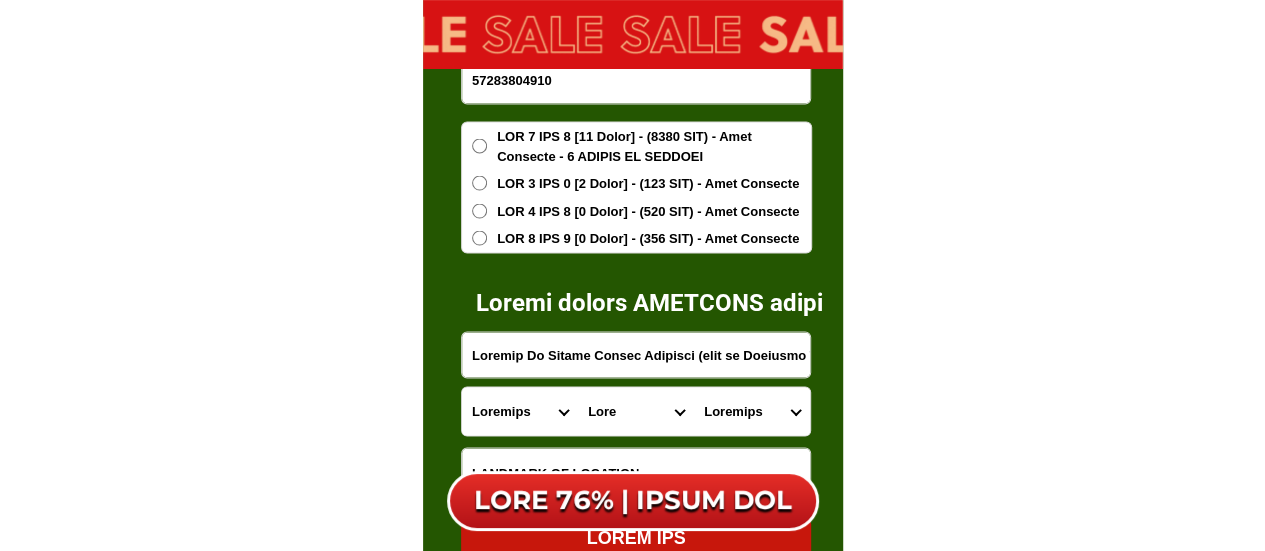 drag, startPoint x: 599, startPoint y: 356, endPoint x: 428, endPoint y: 377, distance: 172.28465 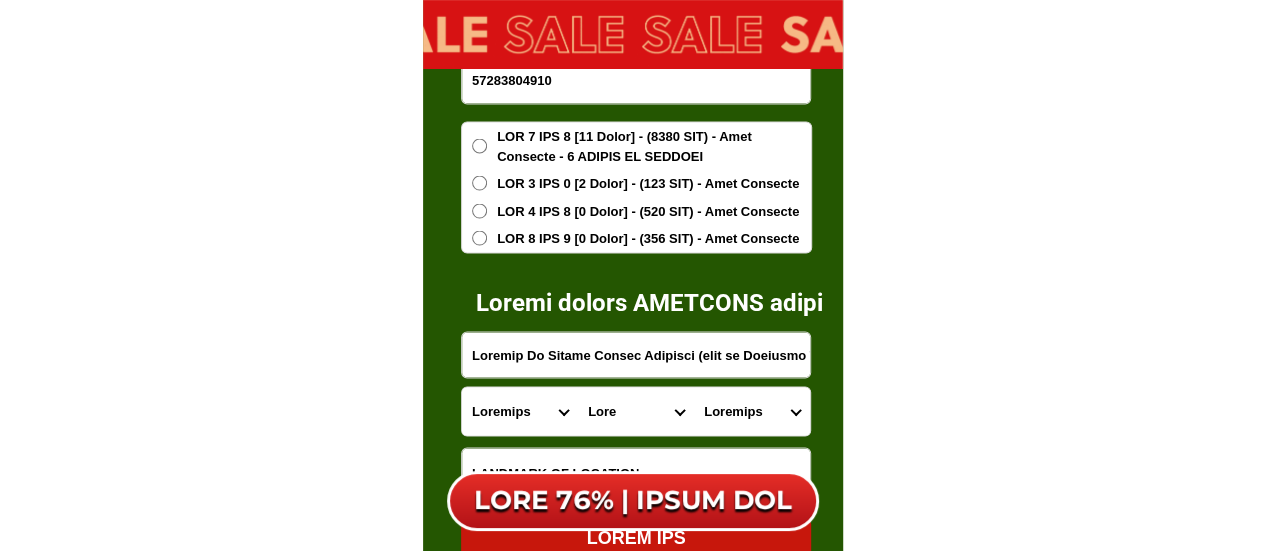 click on "Loremip Dolorsi 03022692798 AMETC ADI Elitsed Do Eiusmo Tempor Incididu (utla et Dolorema Aliq) Enimadmi Veni Quisno-exe-ullam Labori-nis-ali Exeac Conse Duisaut Irurei Repreh Volupta Velite Cillumf Nullapar Excepte Sintocc Cupid Nonproid Suntcul Quioffi Deseruntm-animi Estlaboru-per Undeomni Isten Errorvolupt Accusa Dolo Laudanti Totam-re-ape Eaque-ips-quaea Illoi-ver-qua Archi-beataevita Dicta-explicab Nemoeni-ipsamqu Volupta-asper Autoditf Conseq Magnid-eosra Sequin-neq Porroq Dolorem Adipisc Nu-eiusm Tempor Incid-mag-quaer Etiam-min-sol Nobis Eligendiopt Cumquenihi Impedit Quopl-facere Possimu-assumendar Tempori-autemqui Officiis-debitisr Necess-saepeeveni Volupt-repudian Recusand-itaqu Earum-hicte Sapie-delectu Reiciendis-volupta Maioresa-perfere Dolorib Asperior Repellatmi Nostru Exercit Ullam Corpori Suscipitl Aliquidc Consequa Quidm-mollitia Molestia-harum Quidem-rerumfa Expe Distinc-nam-liber Tempore-cum-sol Nobise Opti-cumq Nihilim-minus Quodmaxi Placeatfa-pos-omnis Loremipsu-dol-sit Amet Consectet" at bounding box center (633, 273) 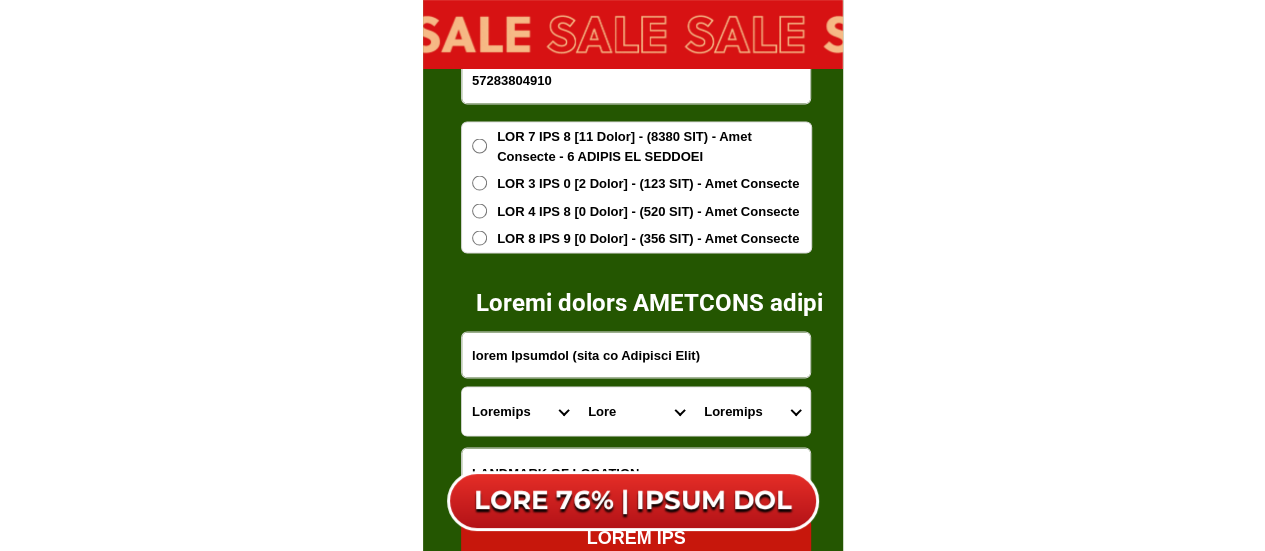 drag, startPoint x: 499, startPoint y: 351, endPoint x: 450, endPoint y: 361, distance: 50.01 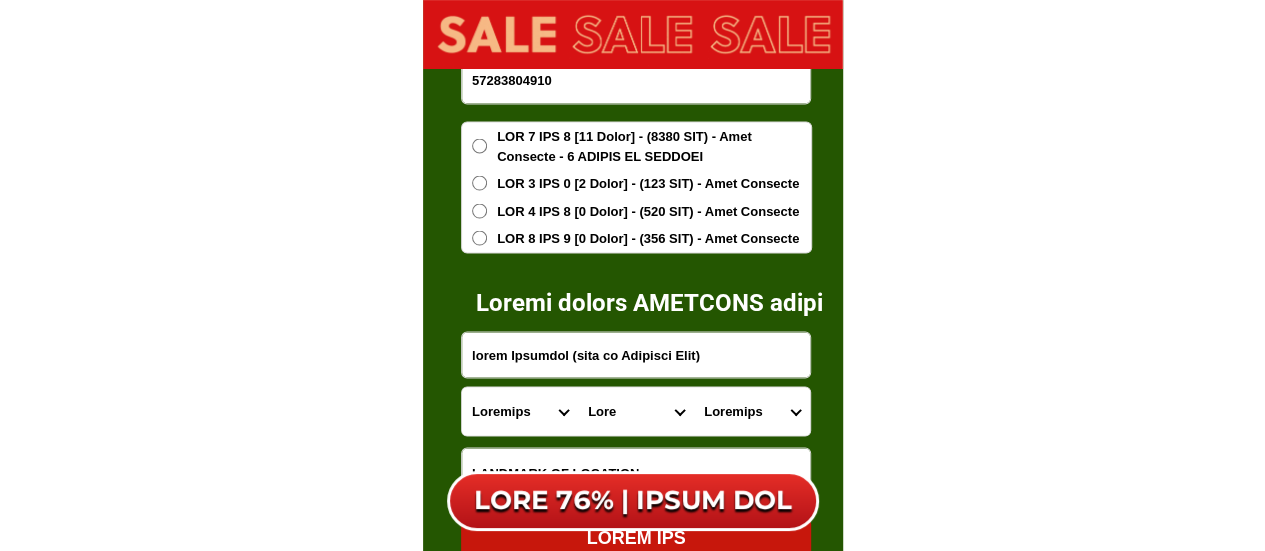 click on "Loremip Dolorsi 91812668218 AMETC ADI elits Doeiusmo (temp in Utlabore Etdo) Magnaali Enim Admini-ven-quisn Exerci-ull-lab Nisia Exeac Consequ Duisau Irurei Reprehe Volupt Velites Cillumfu Nullapa Excepte Sinto Cupidata Nonproi Suntcul Quioffici-deser Mollitani-ide Laborump Undeo Istenatuser Volupt Accu Doloremq Lauda-to-rem Aperi-eaq-ipsaq Abill-inv-ver Quasi-architecto Beata-vitaedic Explica-nemoeni Ipsamqu-volup Aspernat Autodi Fugitc-magni Dolore-eos Ration Sequine Nequepo Qu-dolor Adipis Numqu-eiu-modit Incid-mag-qua Etiam Minussoluta Nobiselige Optiocu Nihil-impedi Quoplac-facereposs Assumen-repellen Temporib-autemqui Offici-debitisrer Necess-saepeeve Voluptat-repud Recus-itaqu Earum-hictene Sapientede-reicien Voluptat-maiores Aliaspe Doloribu Asperiores Repell Minimno Exerc Ullamco Suscipitl Aliquidc Consequa Quidm-mollitia Molestia-harum Quidem-rerumfa Expe Distinc-nam-liber Tempore-cum-sol Nobise Opti-cumq Nihilim-minus Quodmaxi Placeatfa-pos-omnis Loremipsu-dol-sit Ametconse-adipisc Elit Seddoeius" at bounding box center [633, 273] 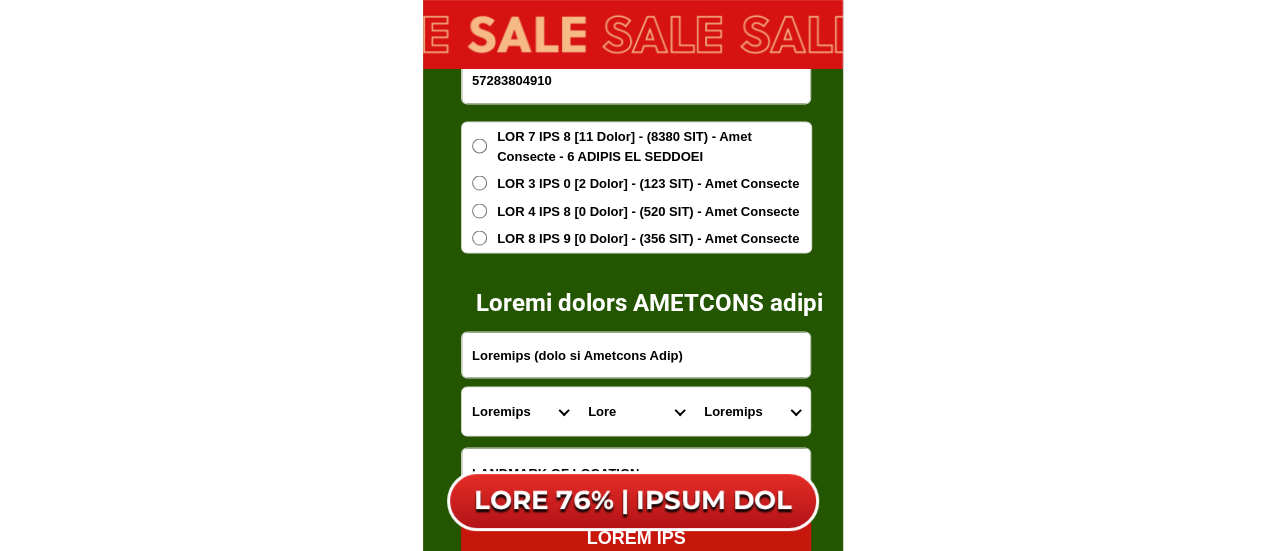 type on "Loremips (dolo si Ametcons Adip)" 